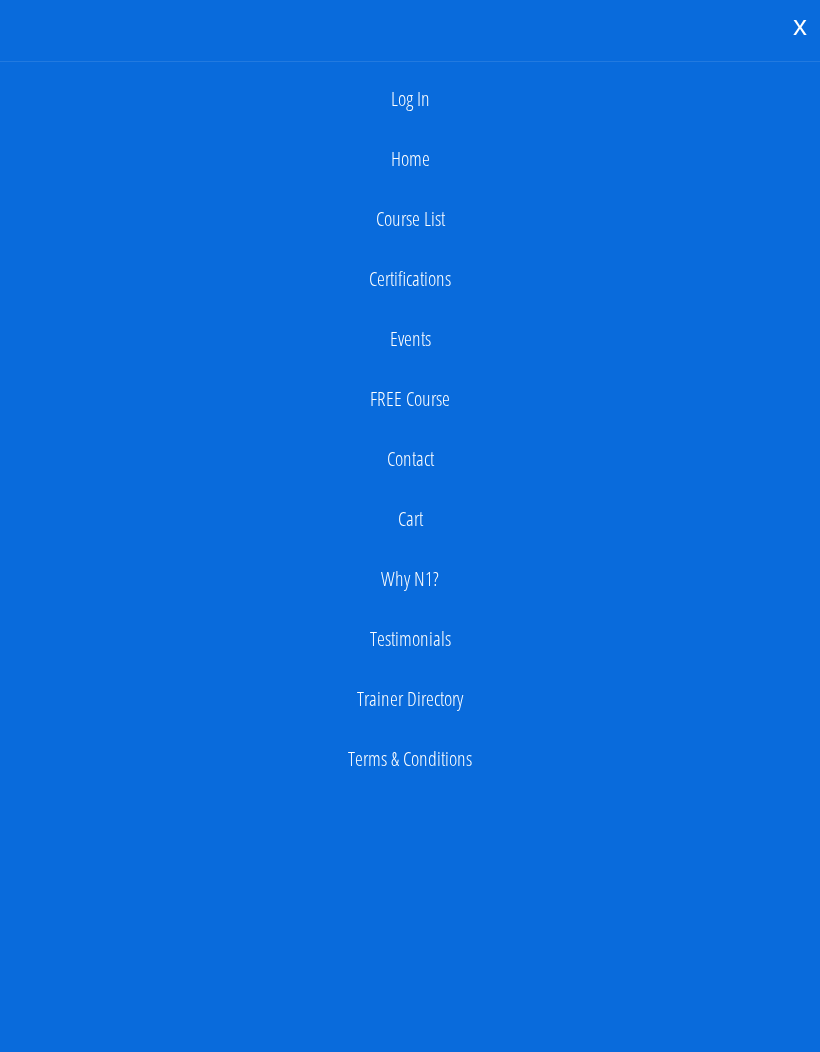 scroll, scrollTop: 0, scrollLeft: 0, axis: both 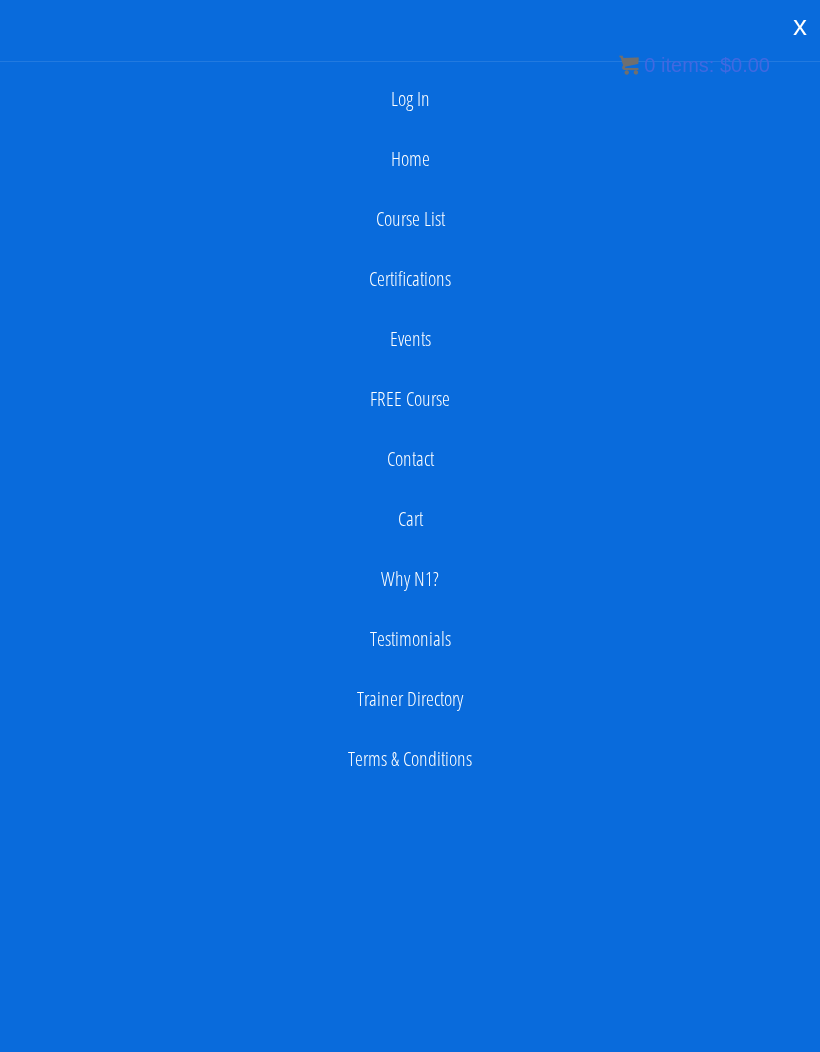 click on "Log In" at bounding box center (410, 99) 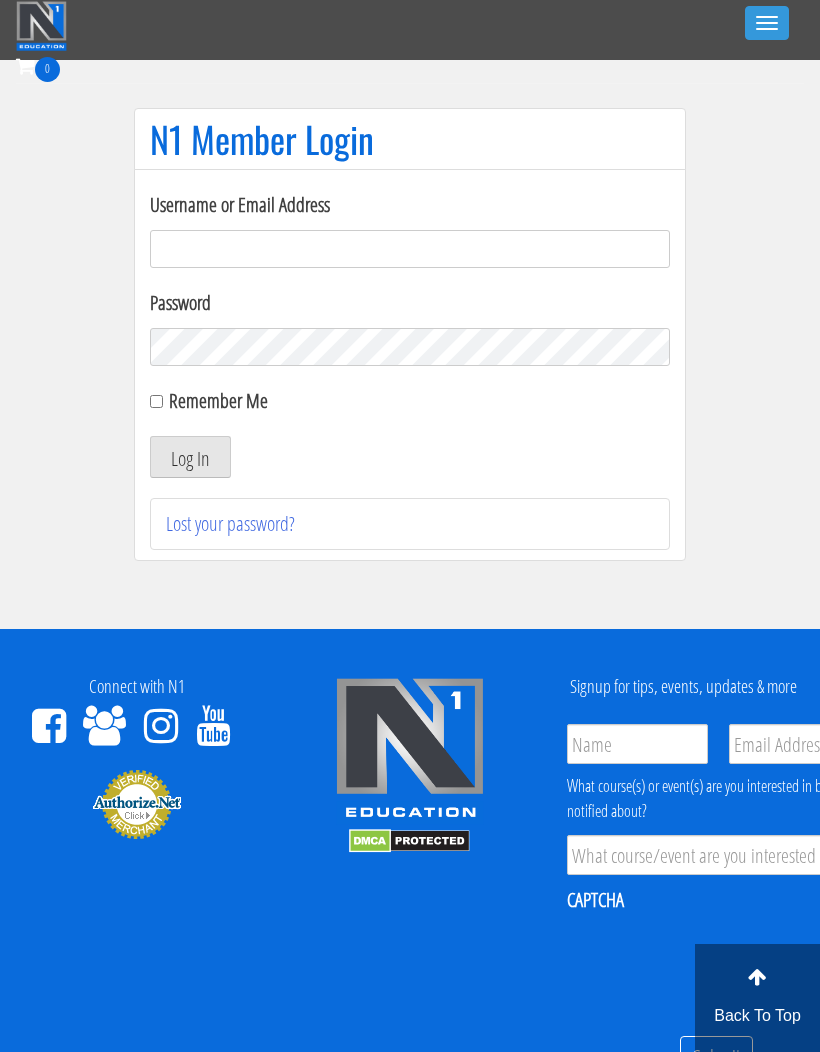 scroll, scrollTop: 0, scrollLeft: 0, axis: both 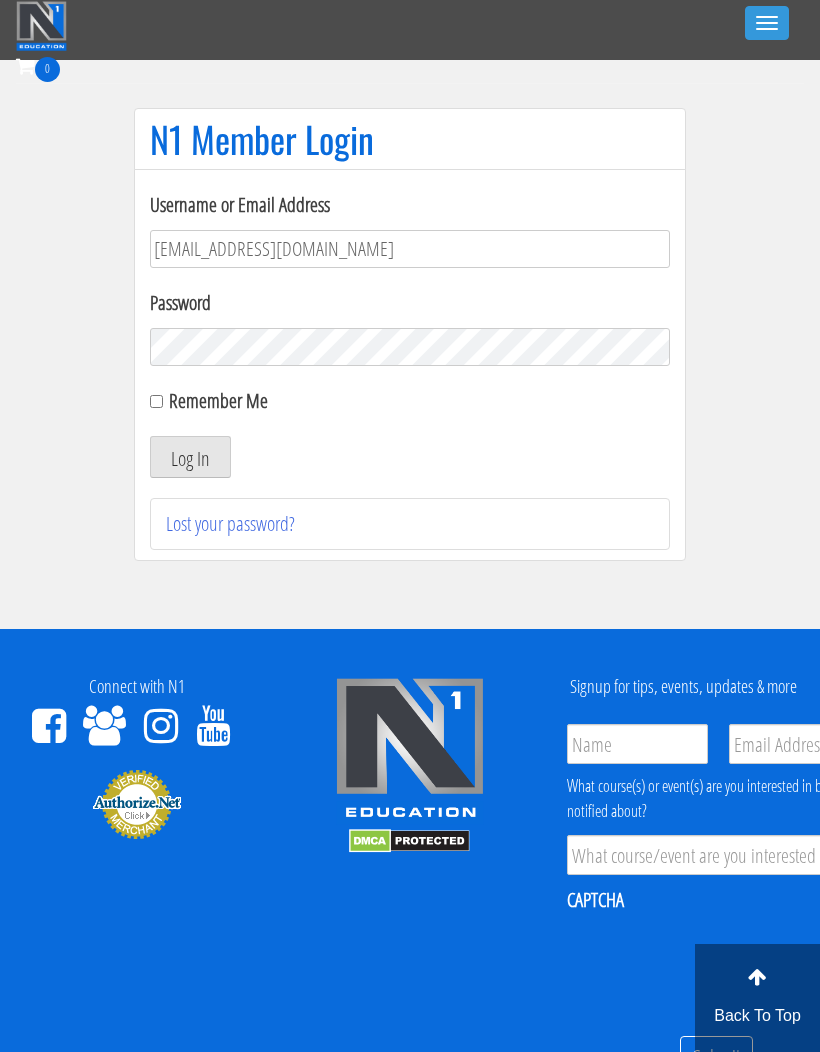 click on "Remember Me" at bounding box center [156, 401] 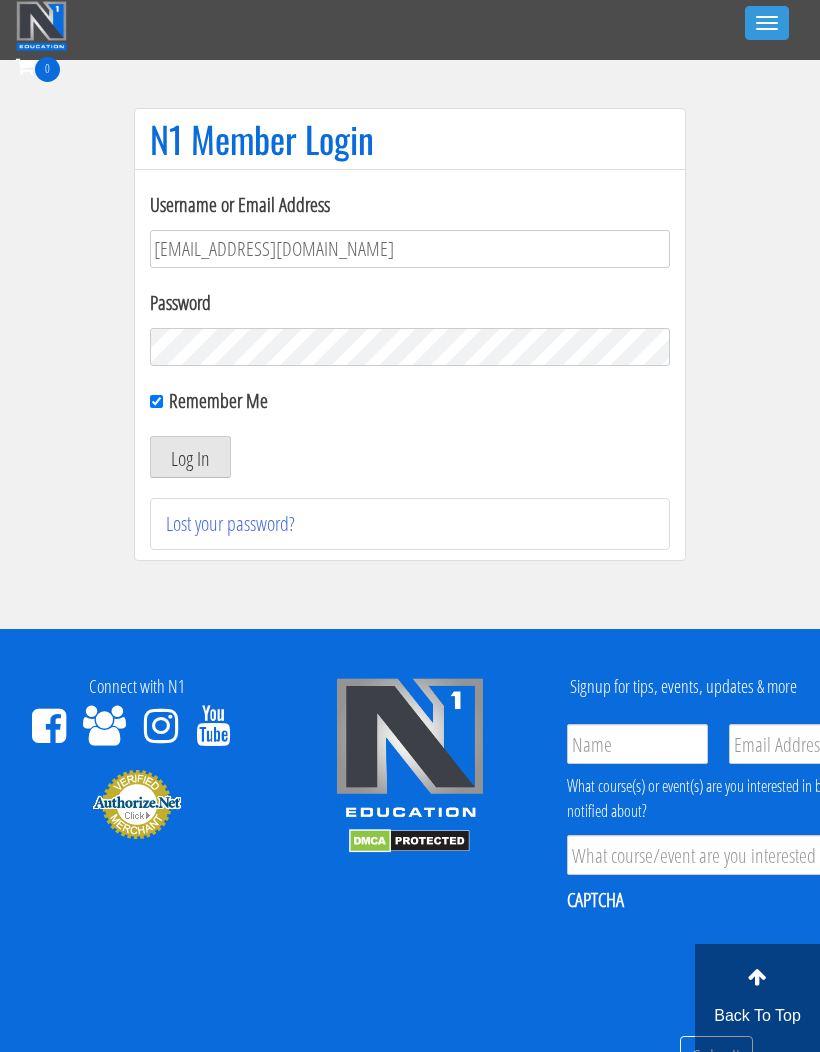 click on "Log In" at bounding box center [190, 457] 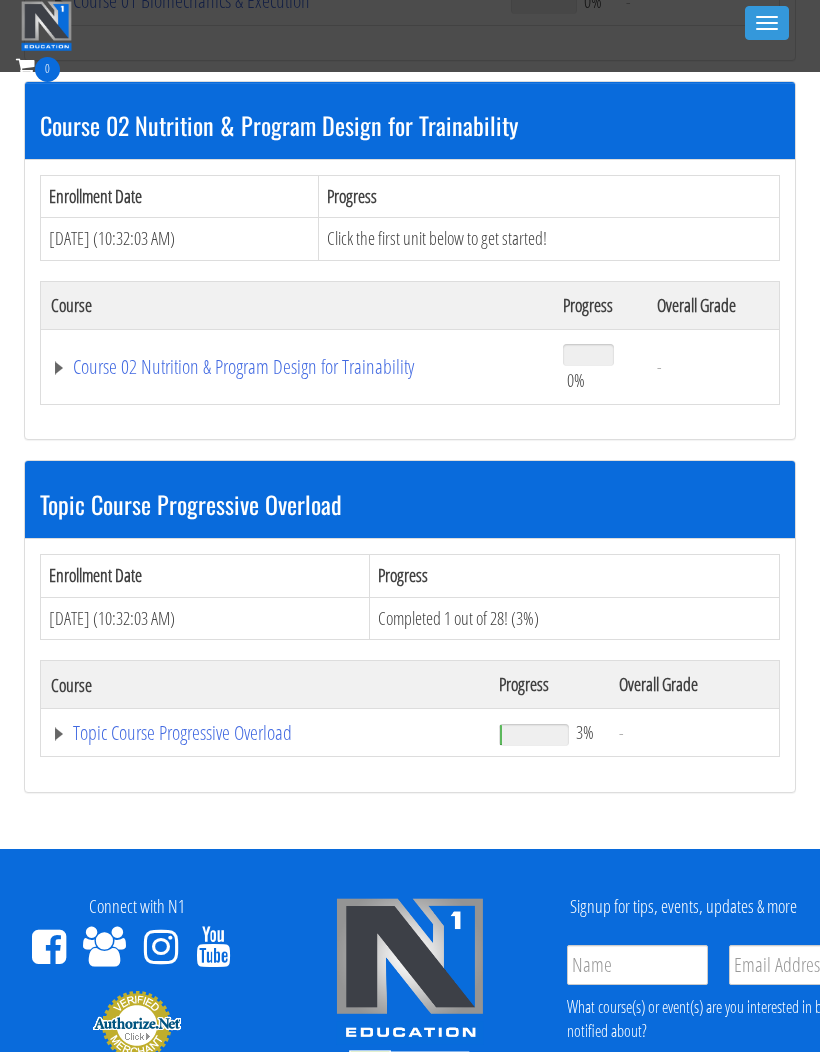 scroll, scrollTop: 884, scrollLeft: 0, axis: vertical 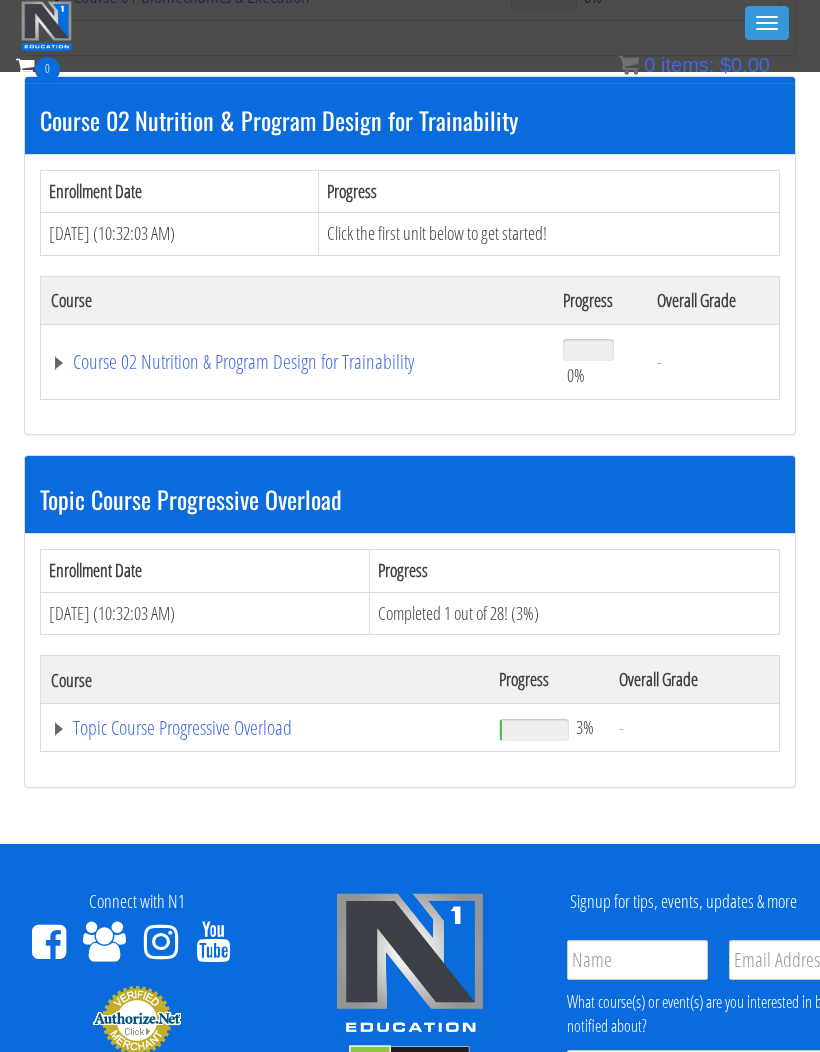 click on "Topic Course Progressive Overload" at bounding box center (223, -356) 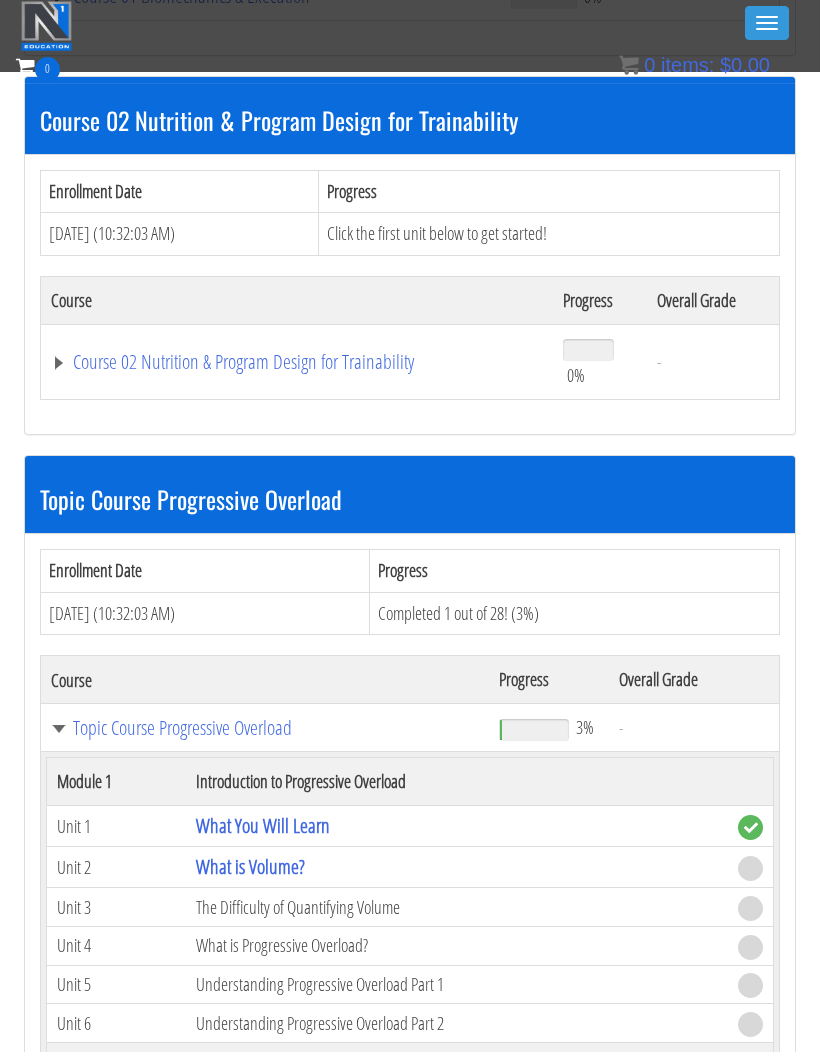click on "What is Volume?" at bounding box center (250, 866) 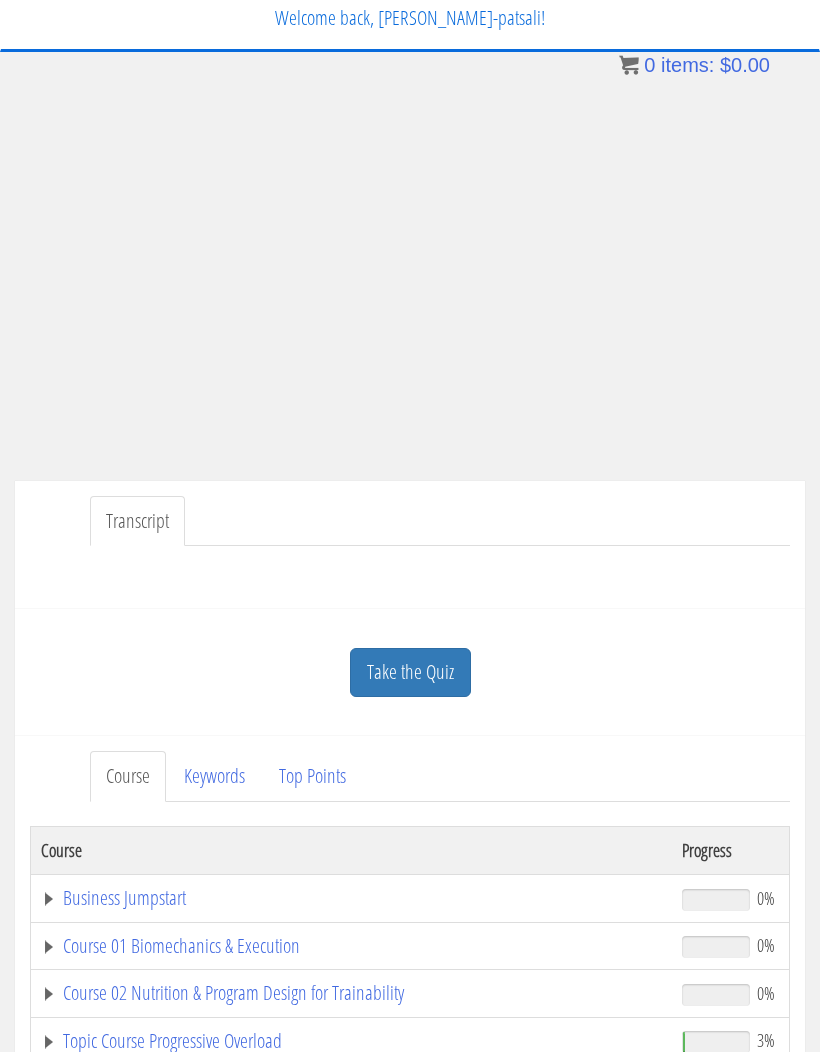 scroll, scrollTop: 0, scrollLeft: 0, axis: both 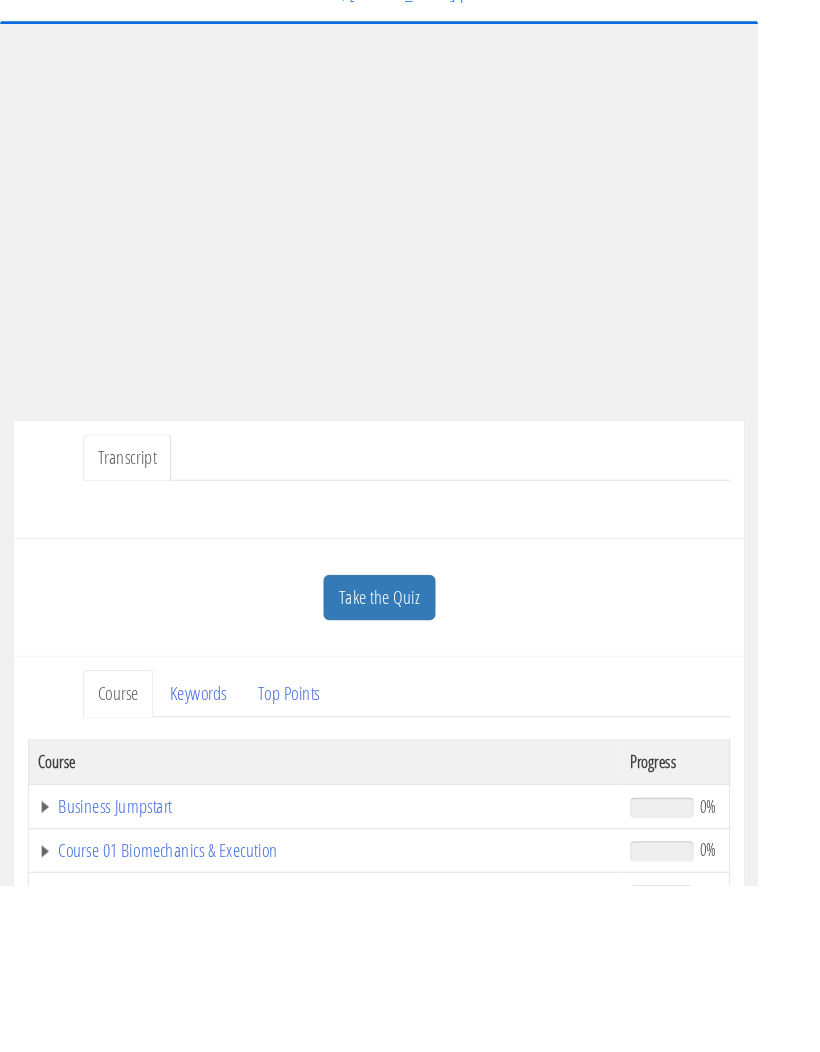 click on "Take the Quiz" at bounding box center (410, 740) 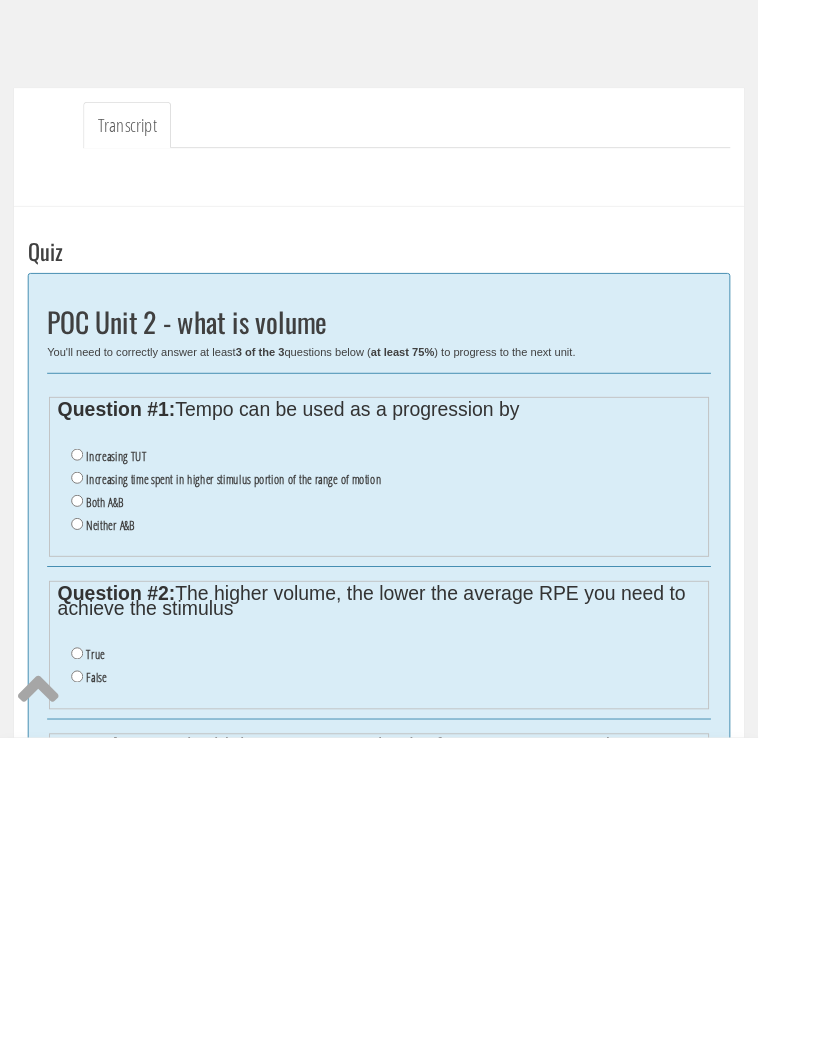 scroll, scrollTop: 154, scrollLeft: 0, axis: vertical 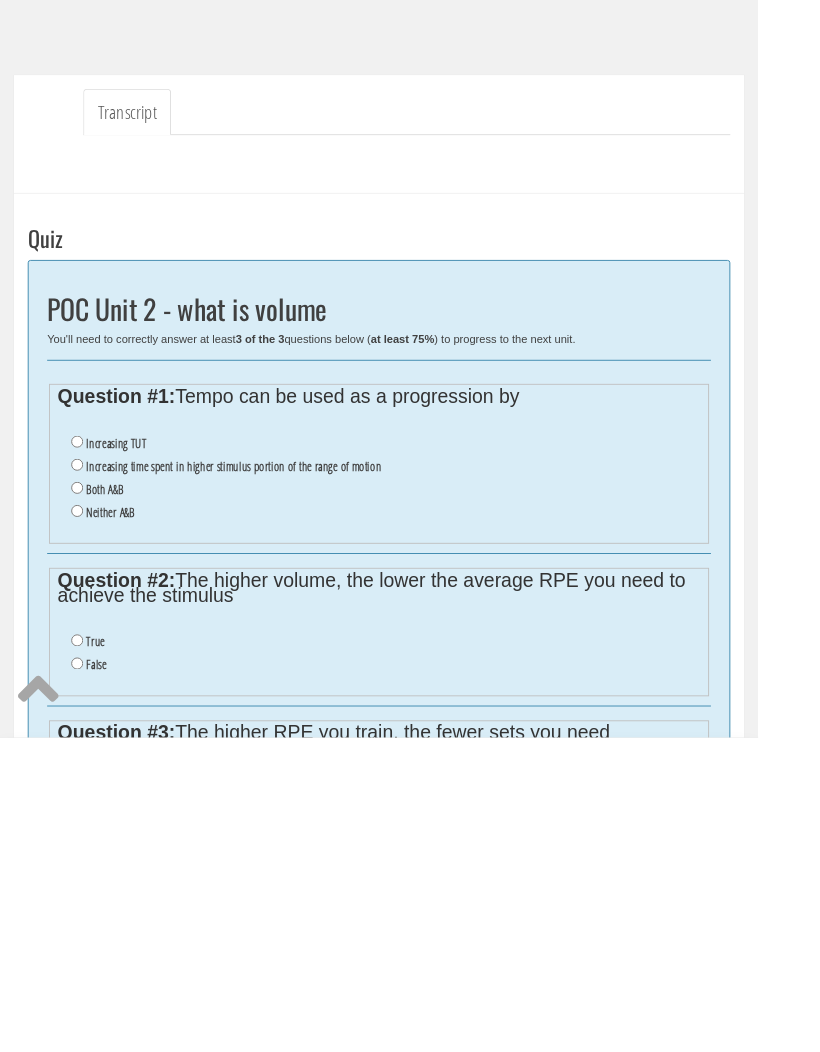 click on "Neither A&B" at bounding box center [83, 806] 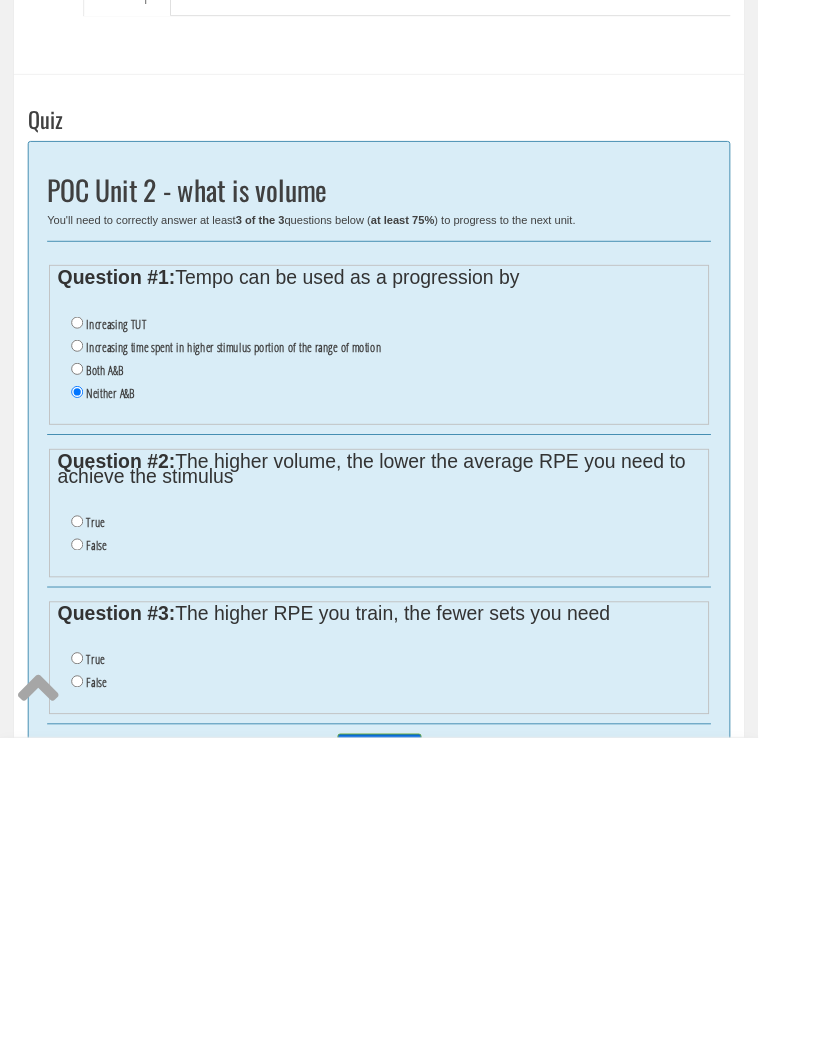 scroll, scrollTop: 289, scrollLeft: 0, axis: vertical 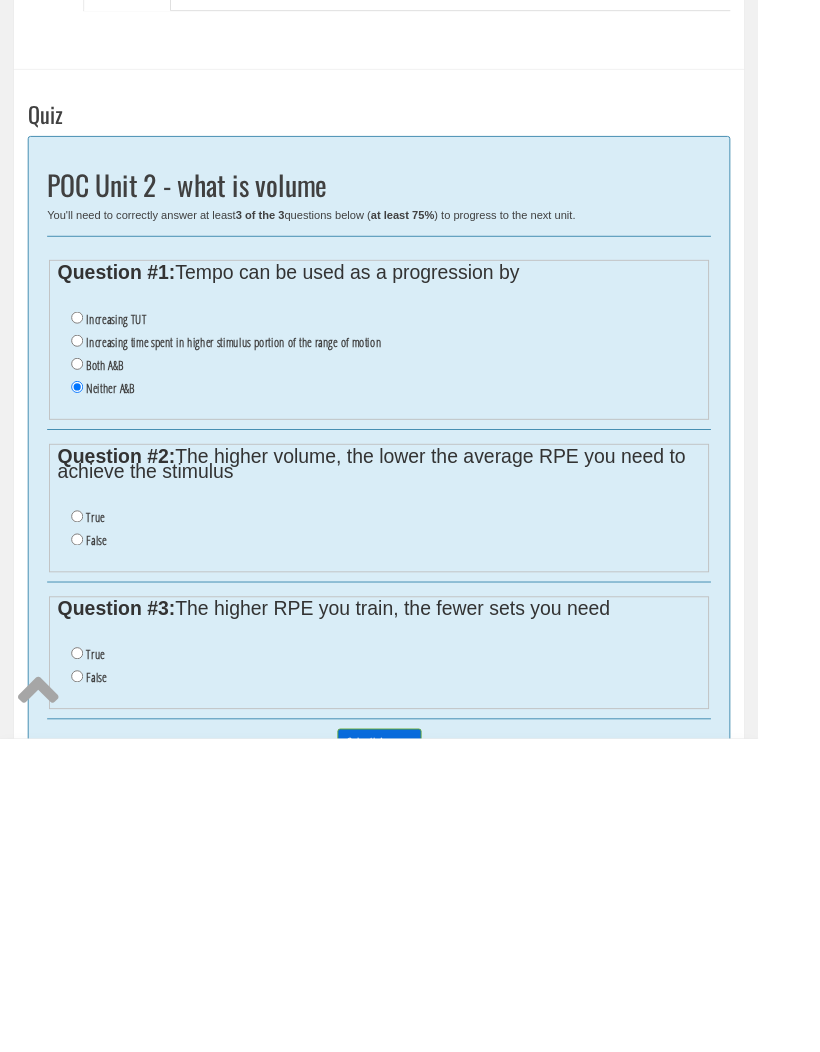 click on "False" at bounding box center [104, 838] 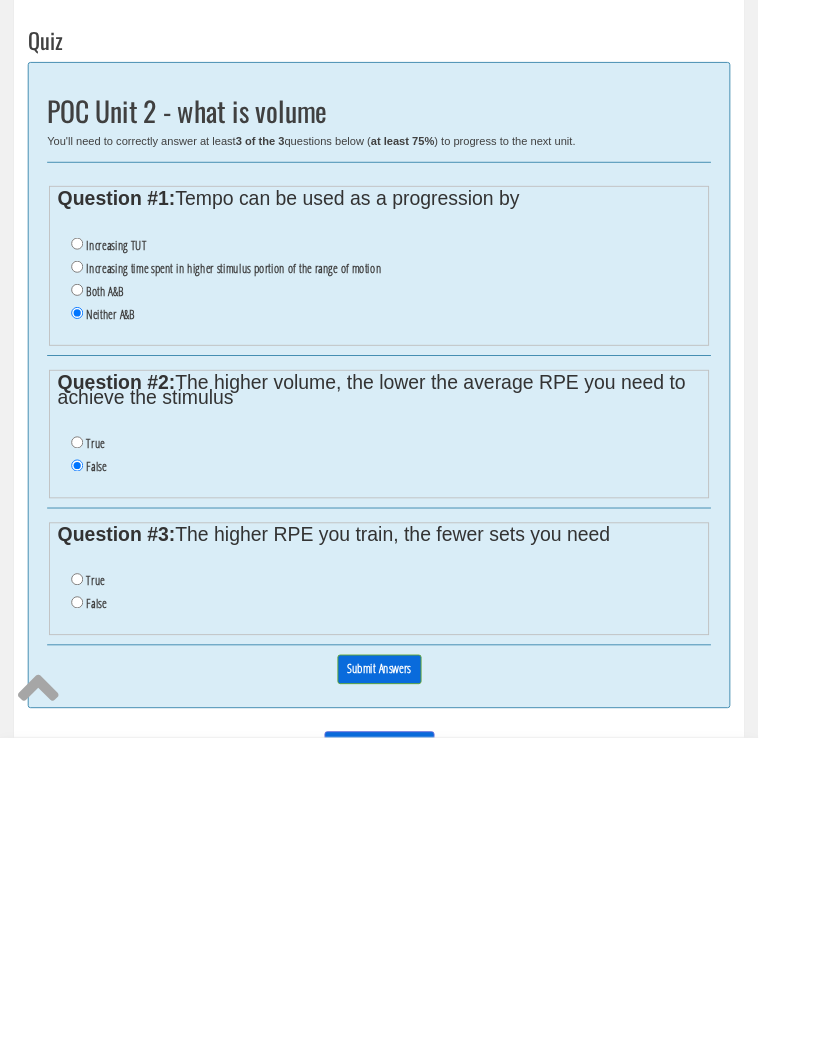 scroll, scrollTop: 372, scrollLeft: 0, axis: vertical 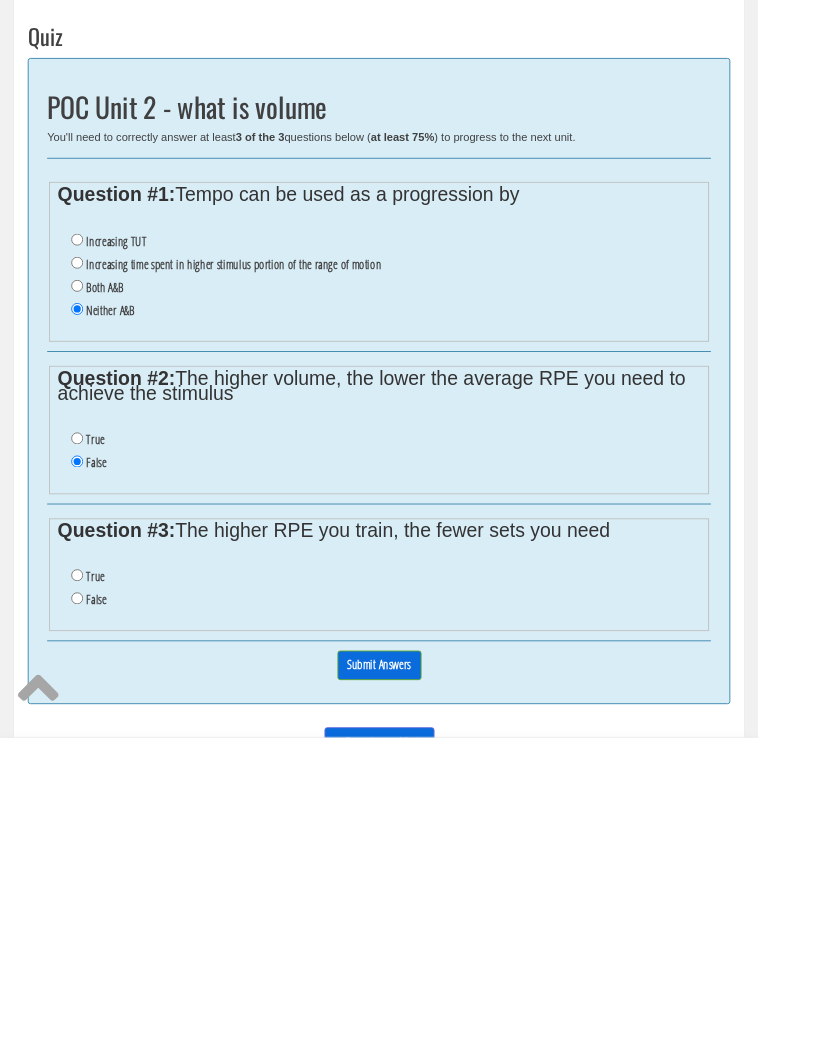click on "False" at bounding box center [83, 901] 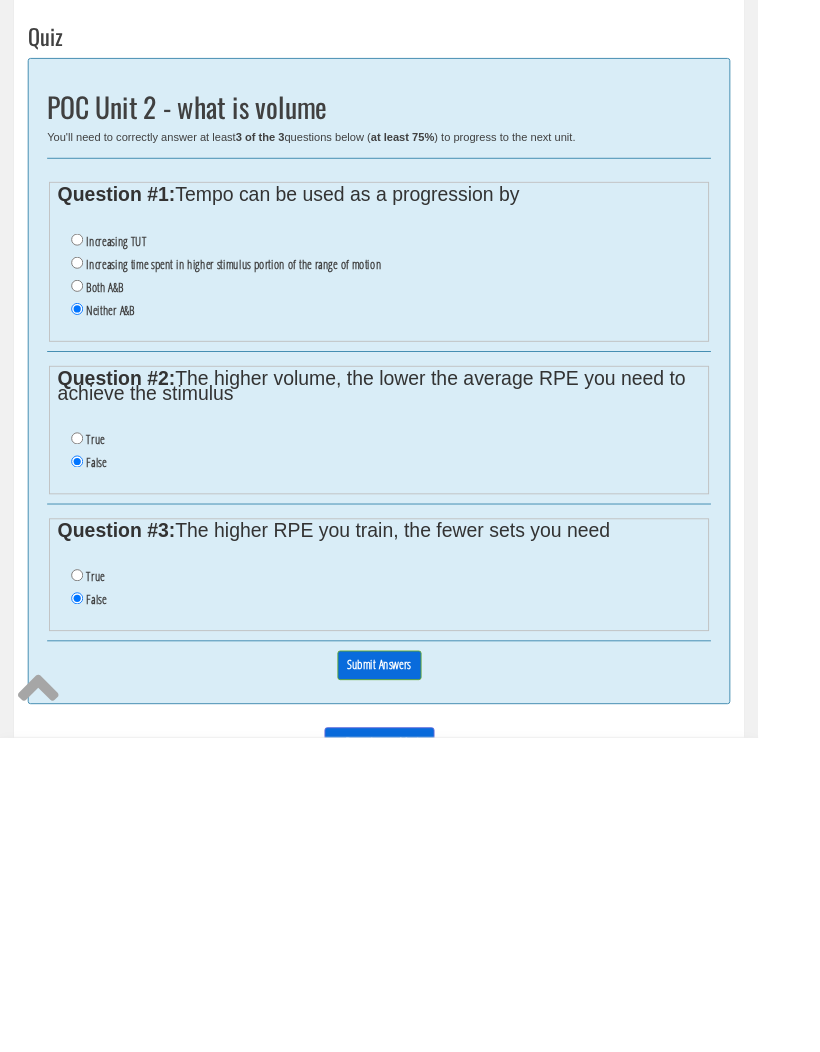 click on "Submit Answers" at bounding box center (410, 973) 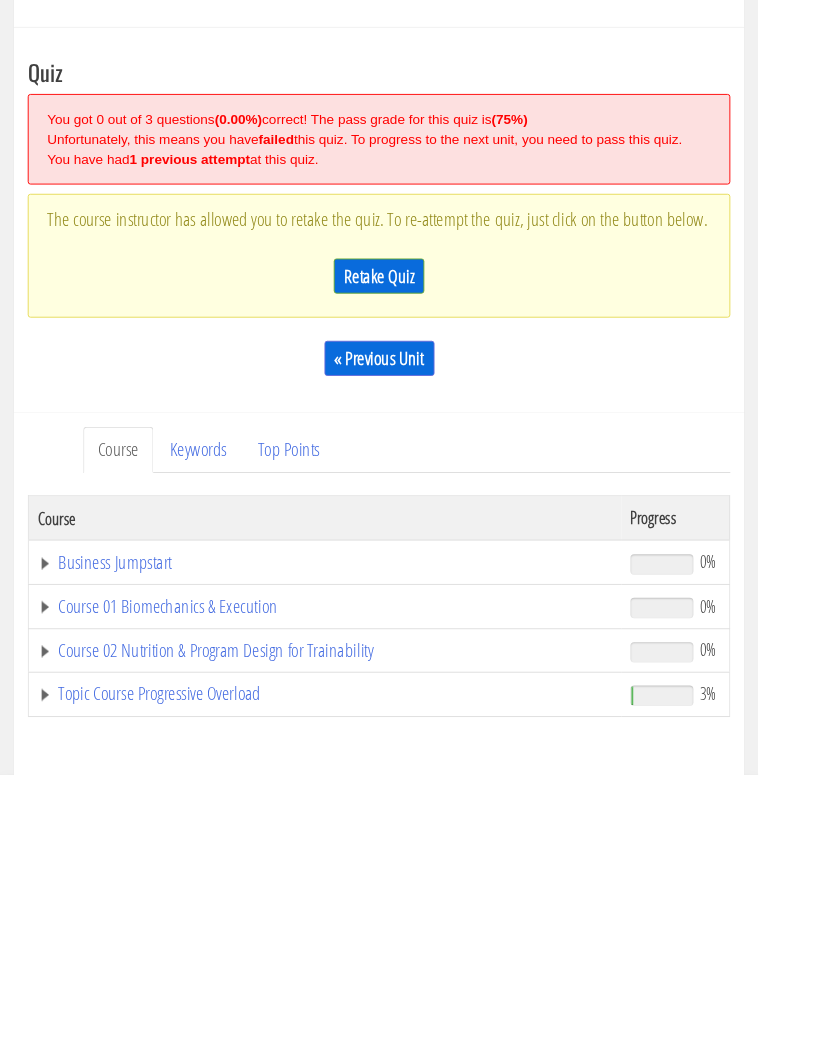 click on "Retake Quiz" at bounding box center (410, 513) 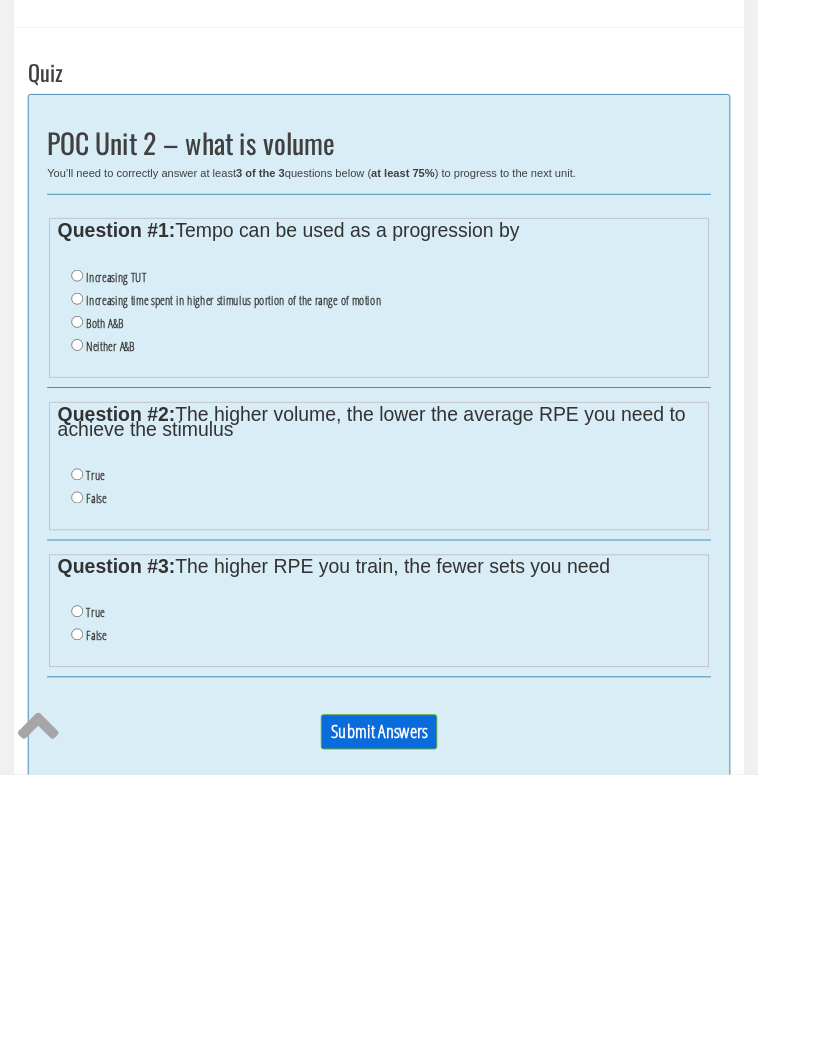 click on "Neither A&B" at bounding box center [83, 587] 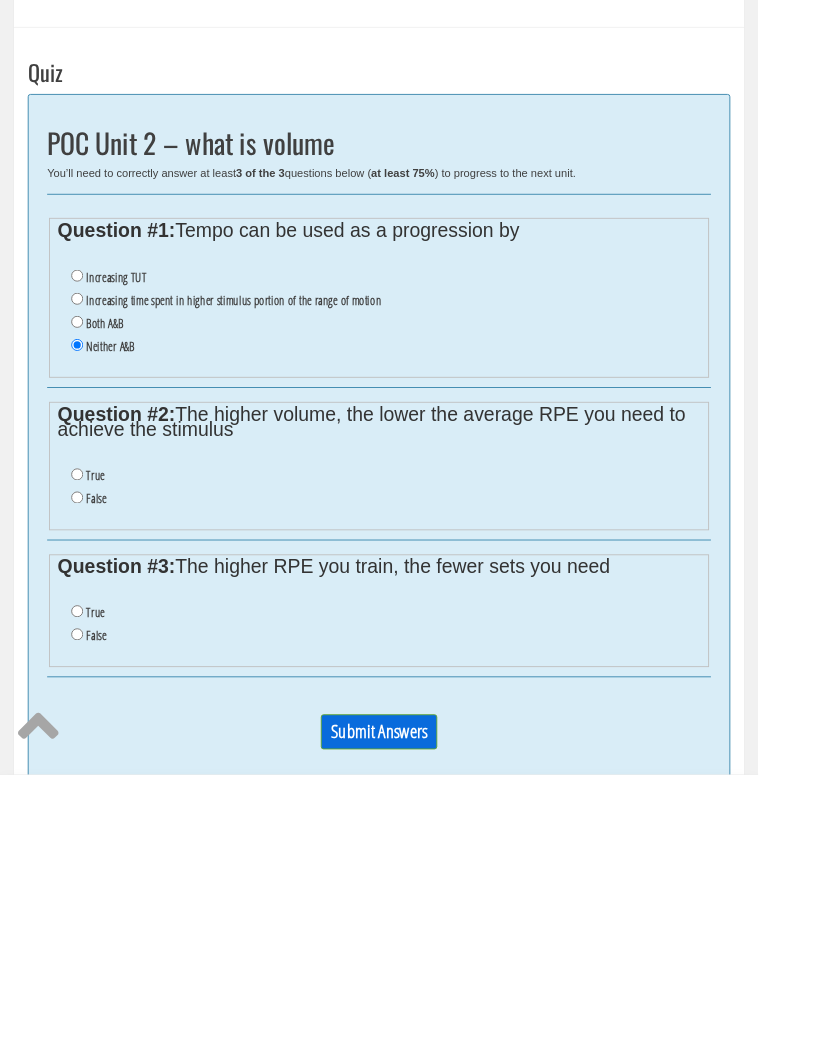 click on "Both A&B" at bounding box center [83, 562] 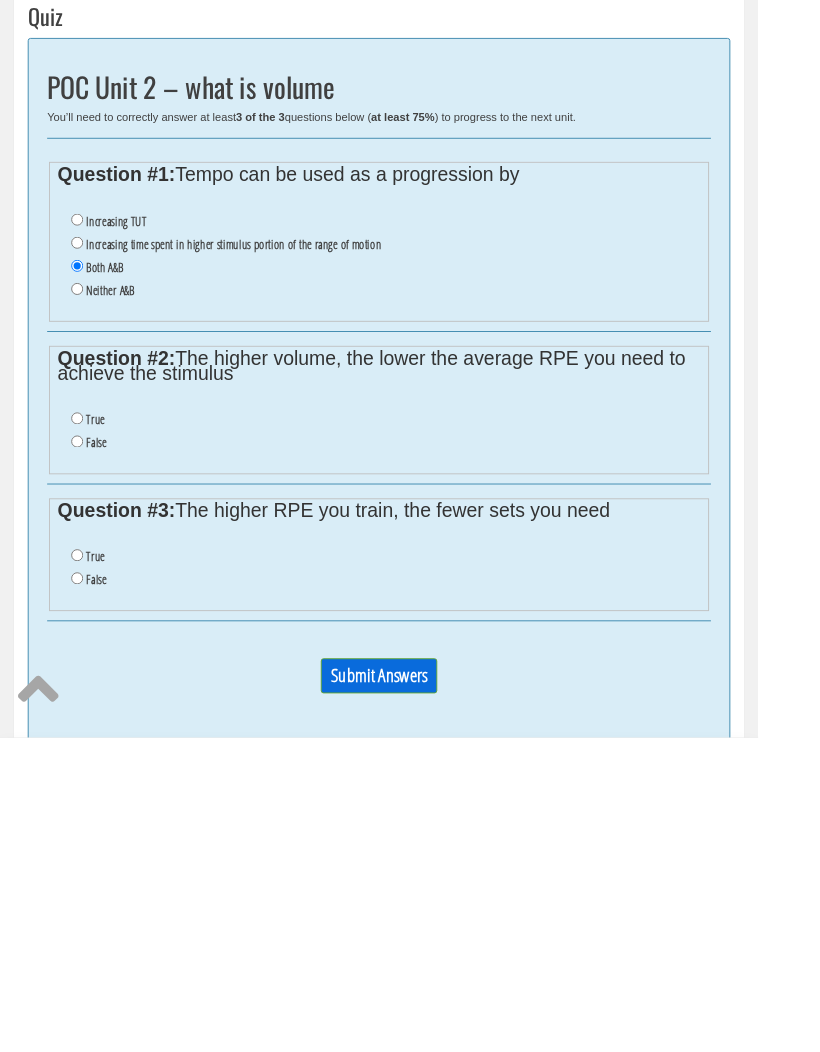 scroll, scrollTop: 402, scrollLeft: 0, axis: vertical 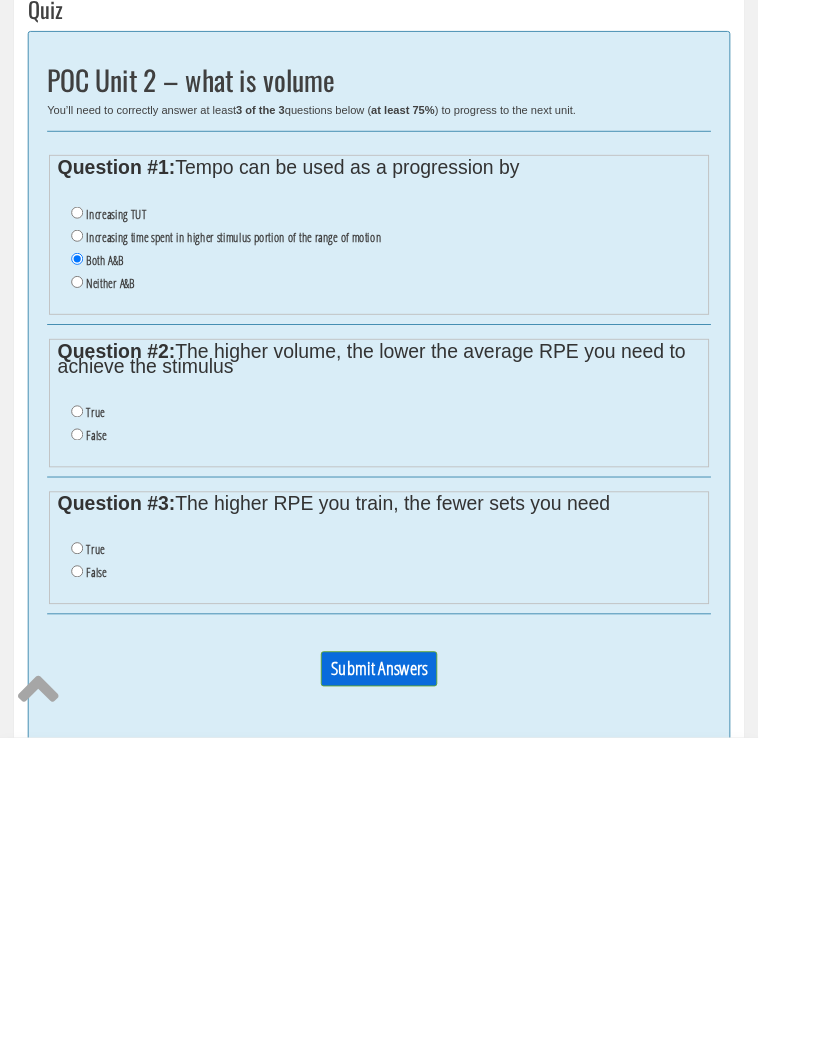 click on "True" at bounding box center (83, 698) 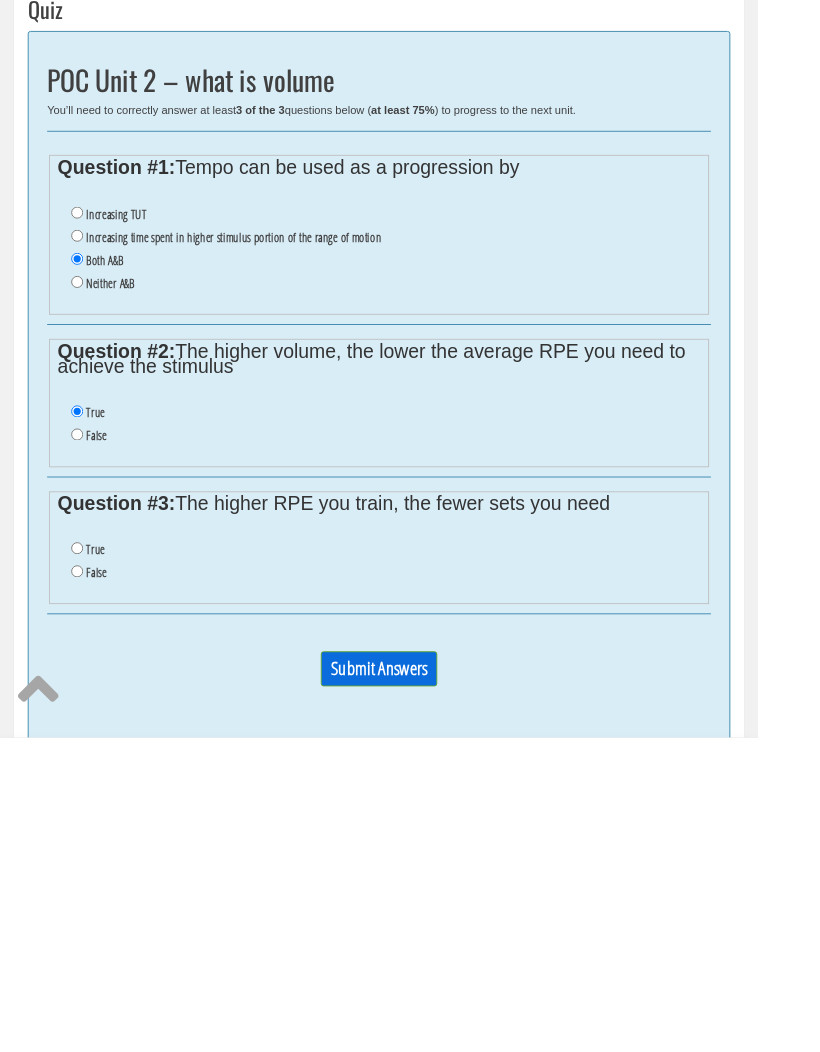 click on "True" at bounding box center [83, 846] 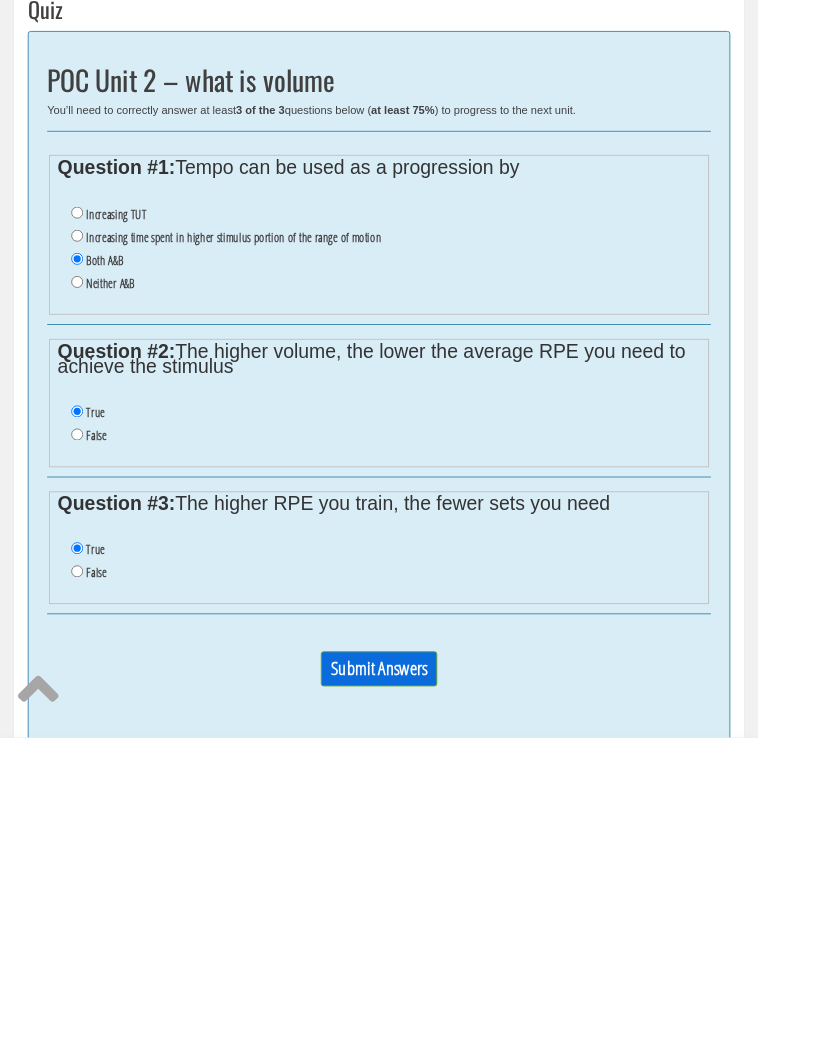 click on "Submit Answers" at bounding box center [410, 977] 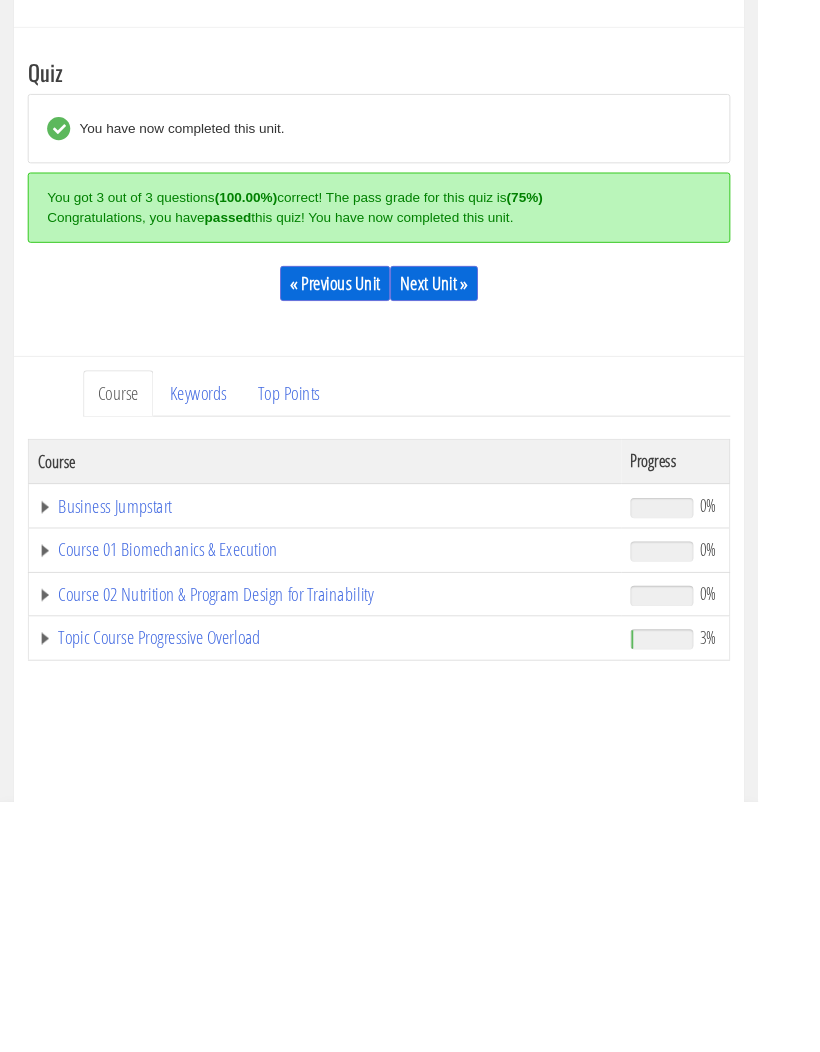 click on "Next Unit »" at bounding box center (469, 492) 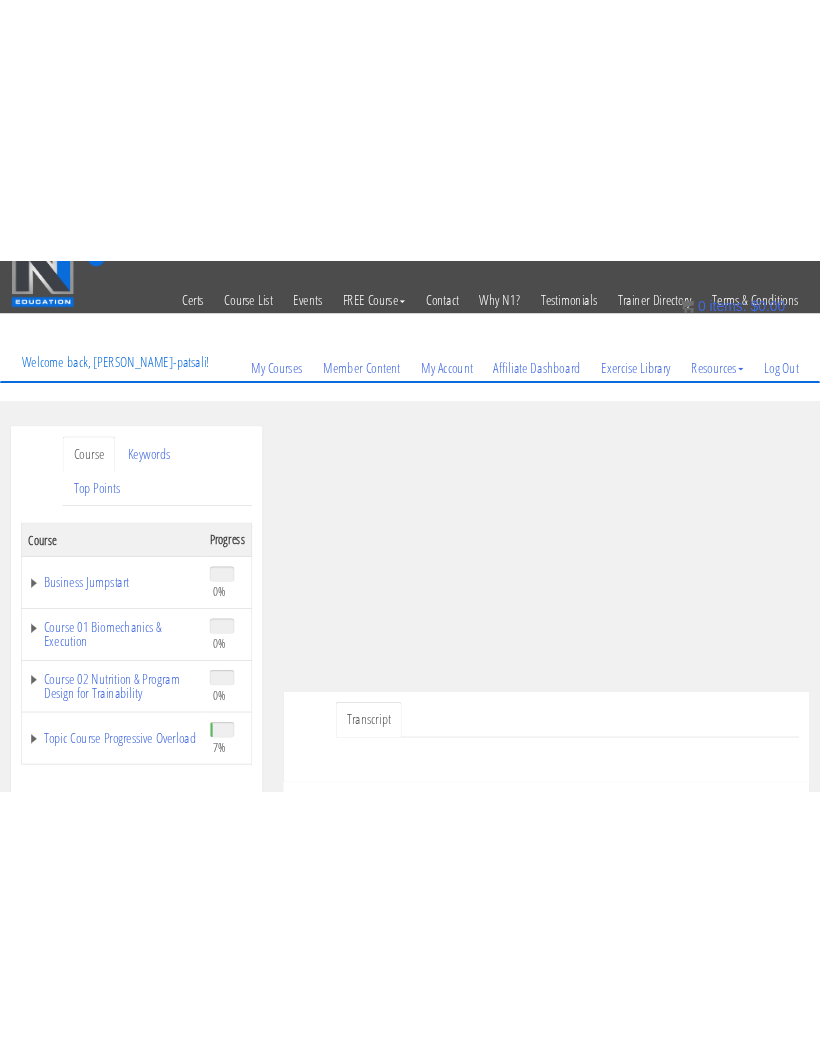 scroll, scrollTop: 0, scrollLeft: 0, axis: both 